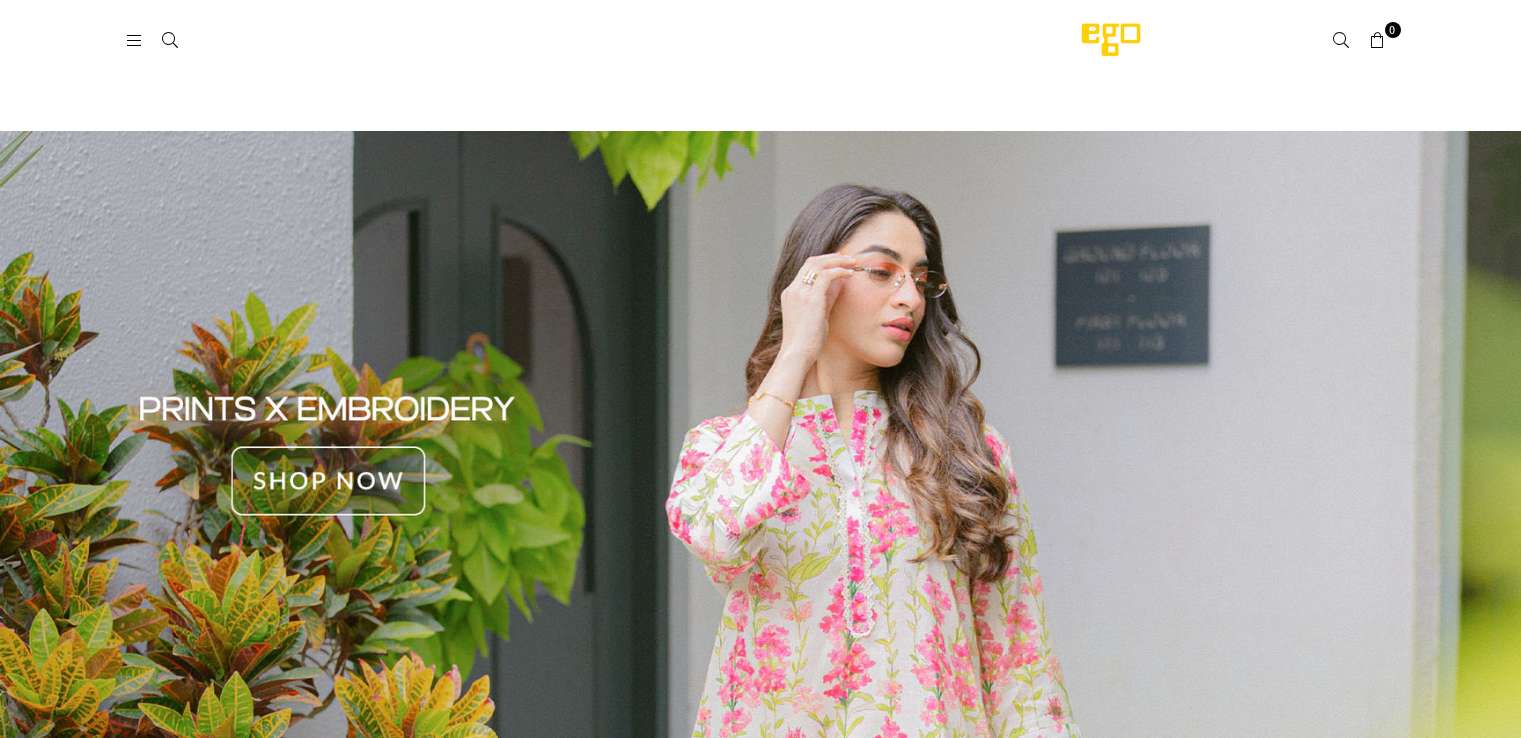 scroll, scrollTop: 0, scrollLeft: 0, axis: both 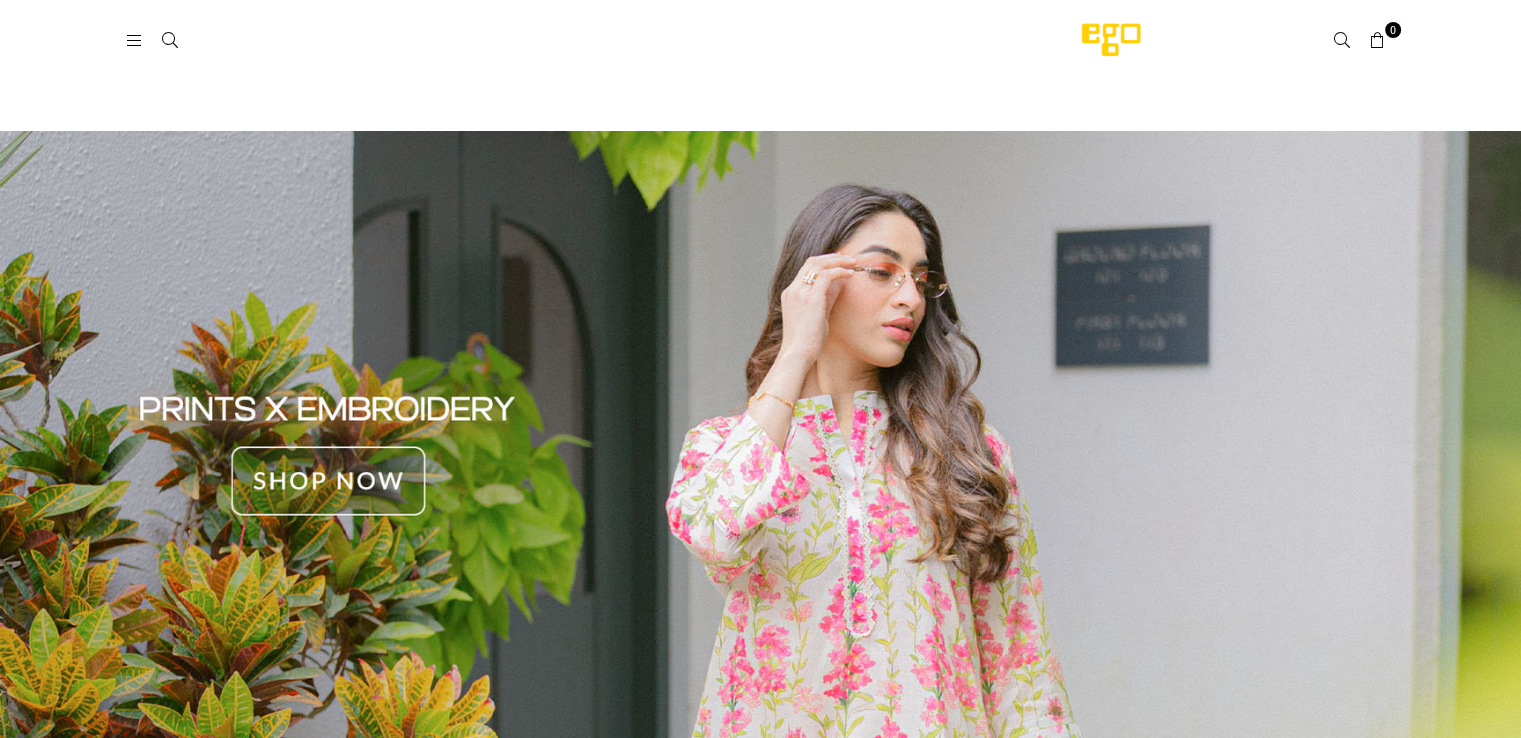 click at bounding box center [135, 41] 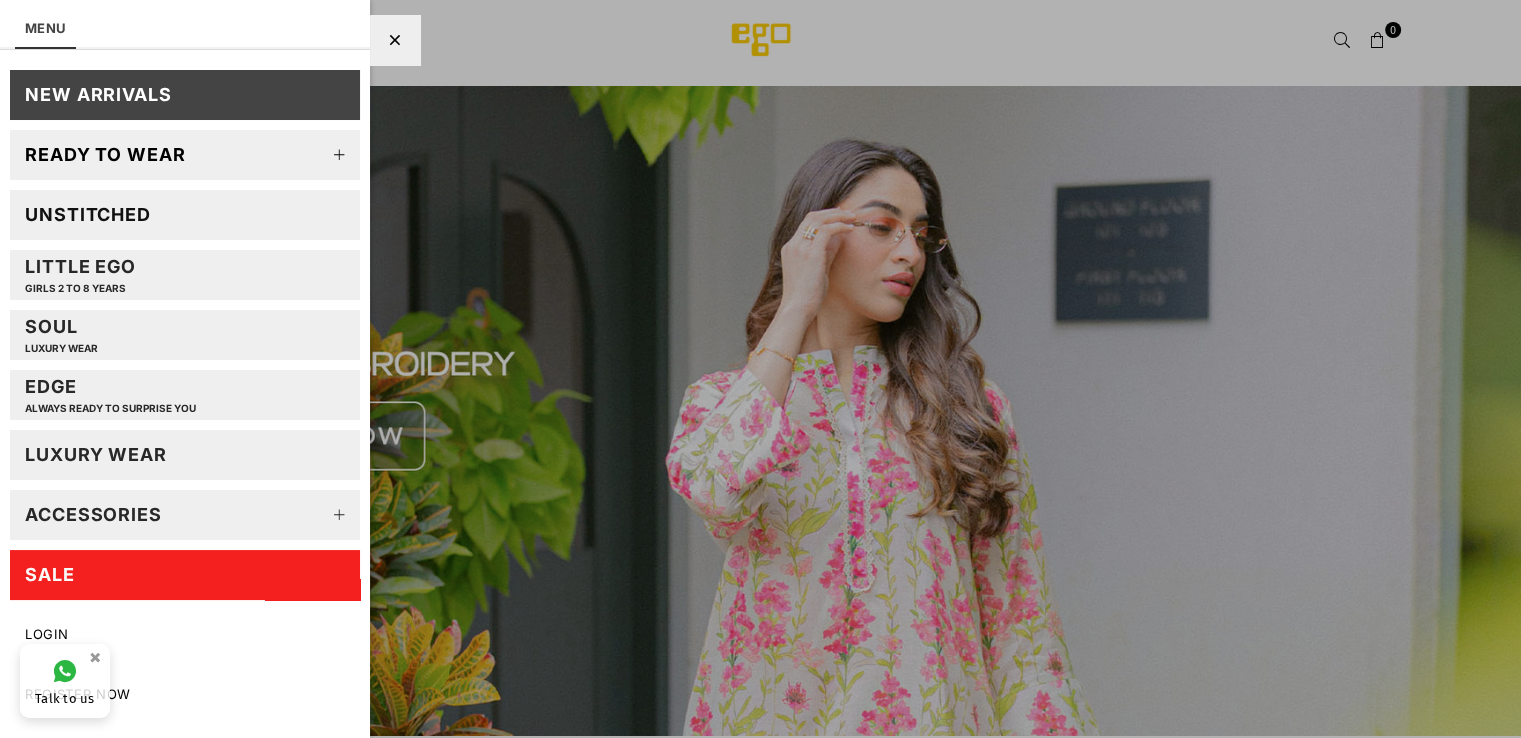 click on "Accessories" at bounding box center [185, 515] 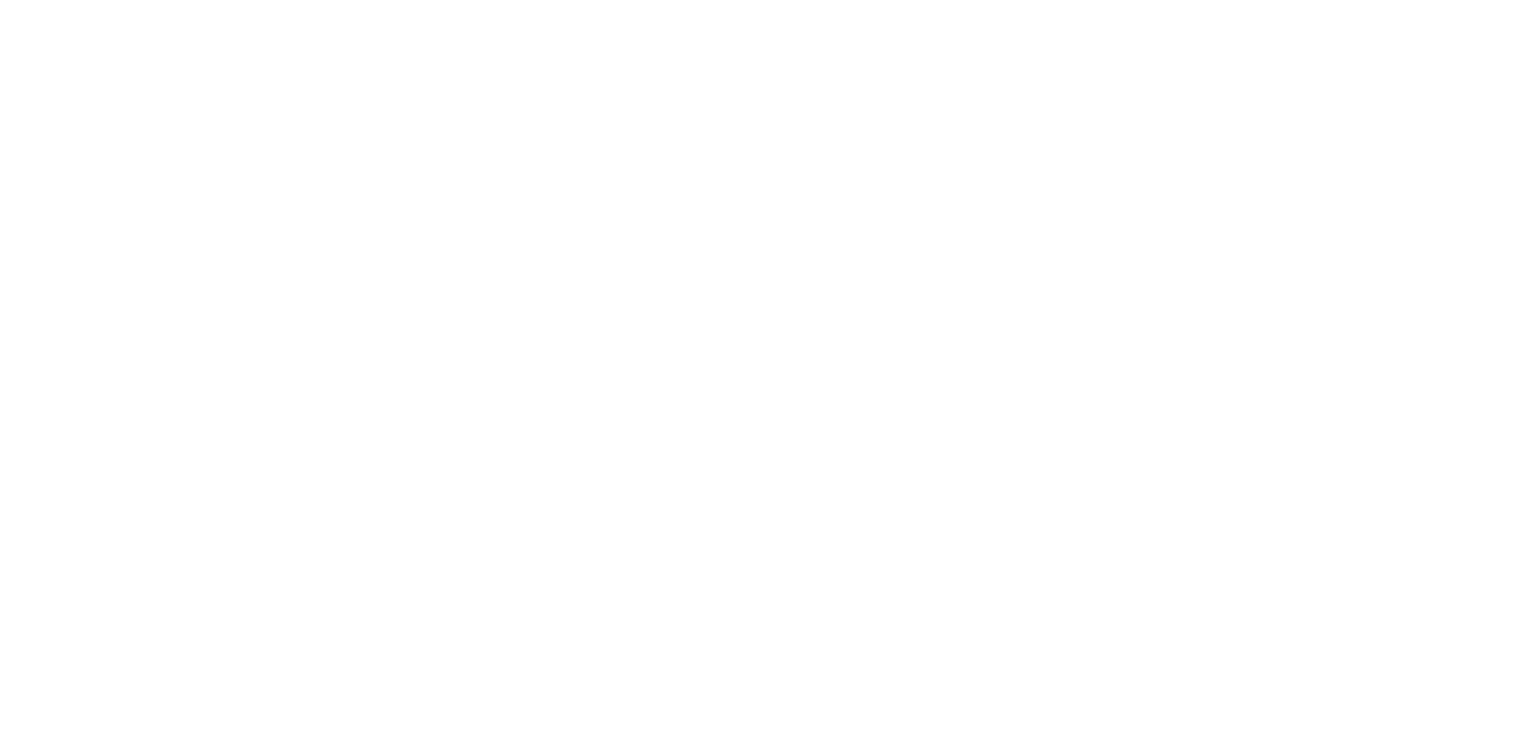 scroll, scrollTop: 0, scrollLeft: 0, axis: both 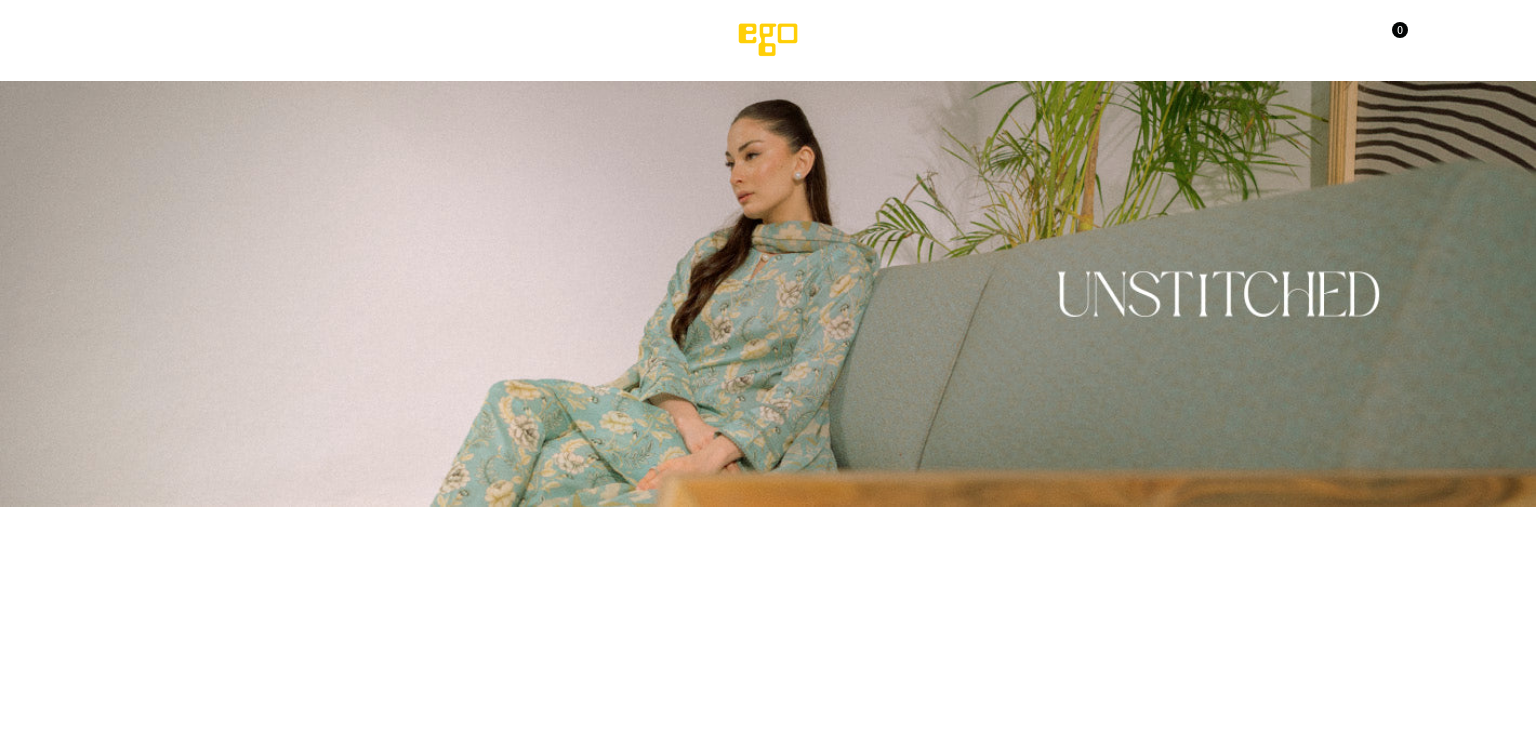 select on "******" 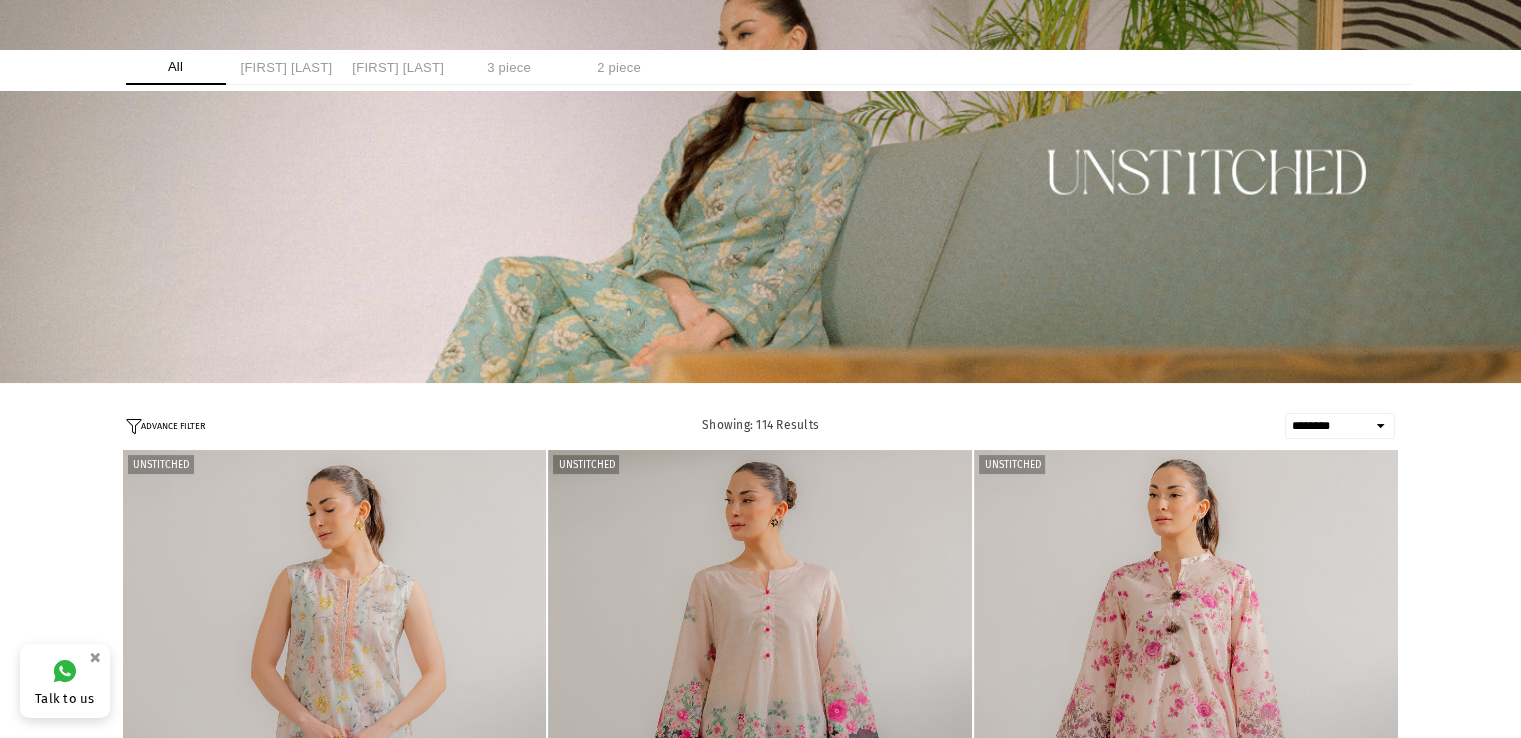 scroll, scrollTop: 0, scrollLeft: 0, axis: both 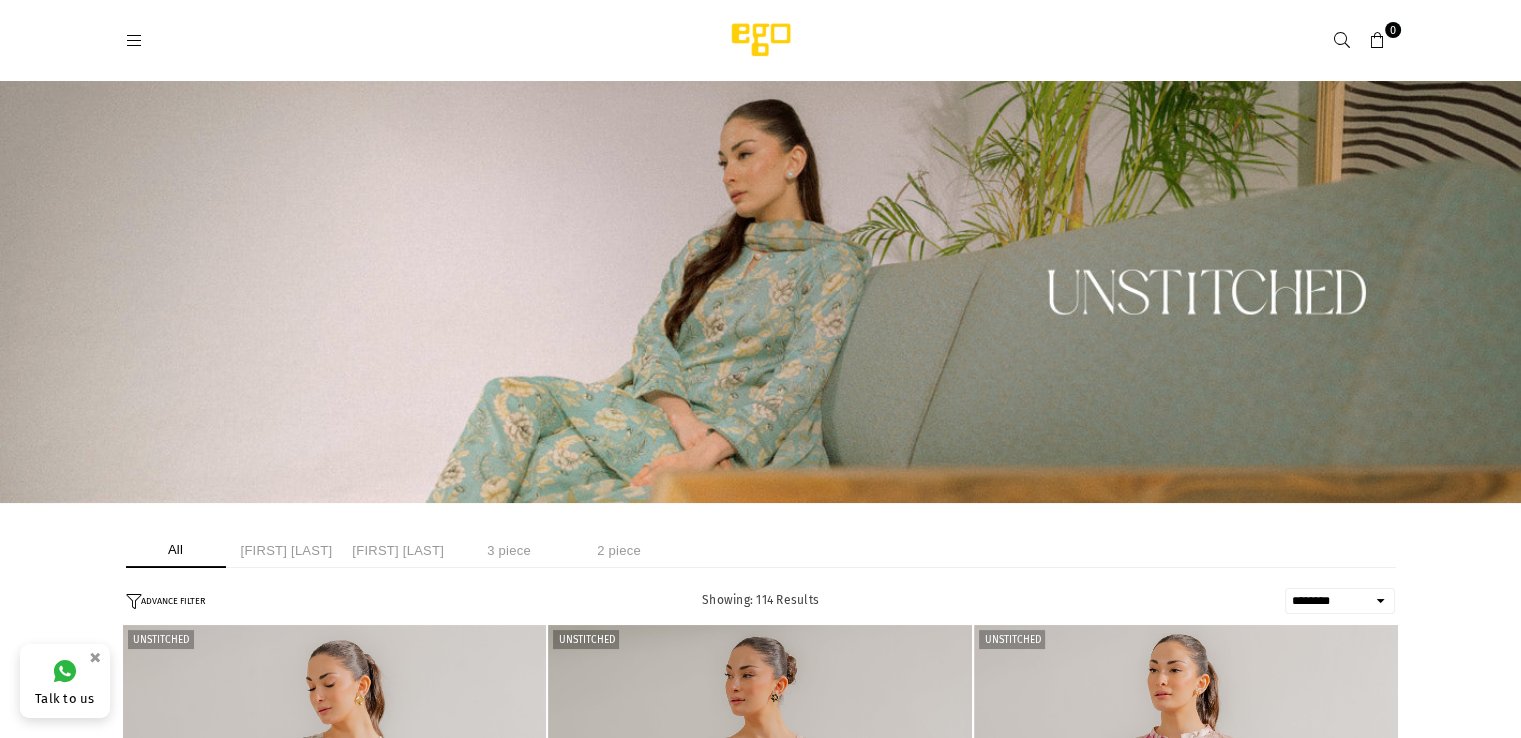click on "All" at bounding box center (176, 550) 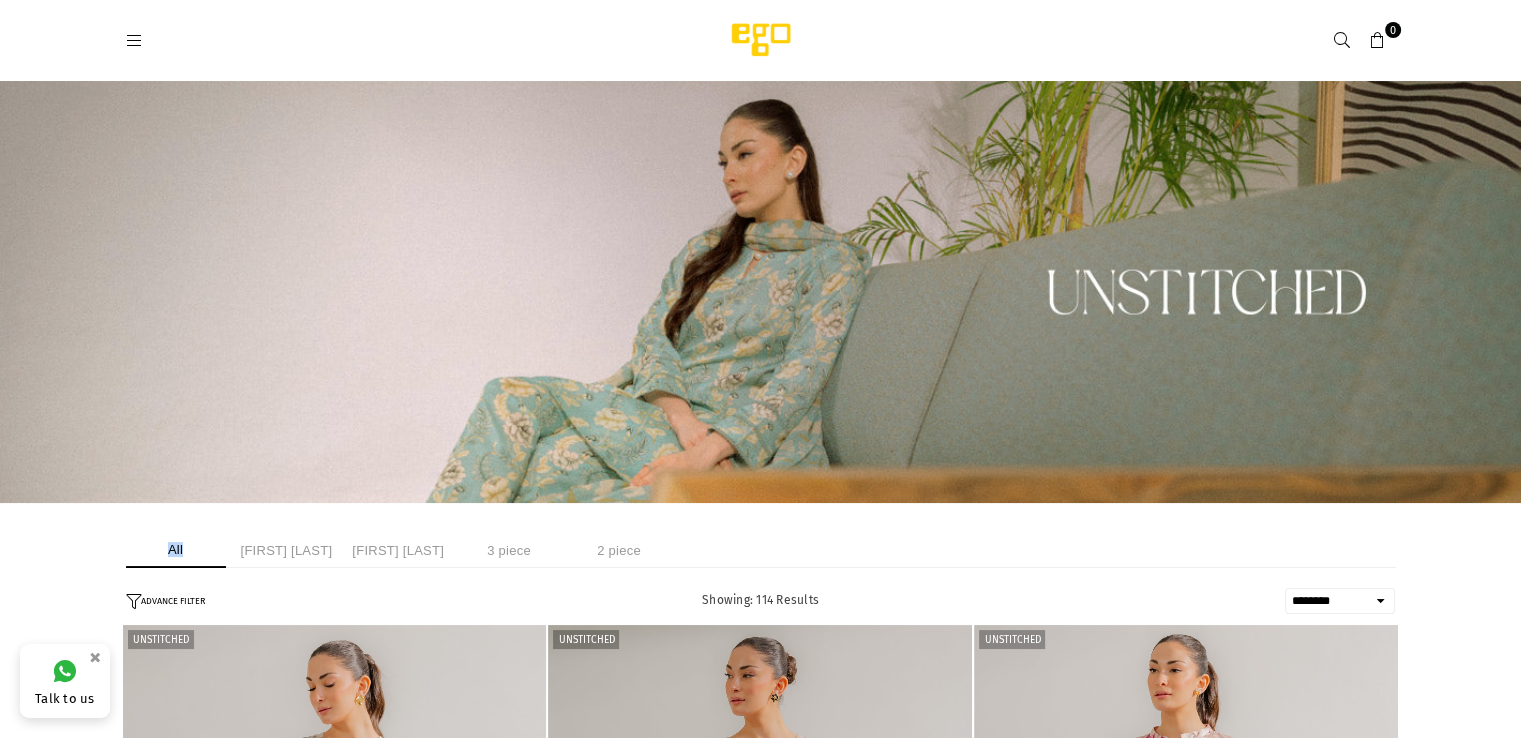 click on "All" at bounding box center (176, 550) 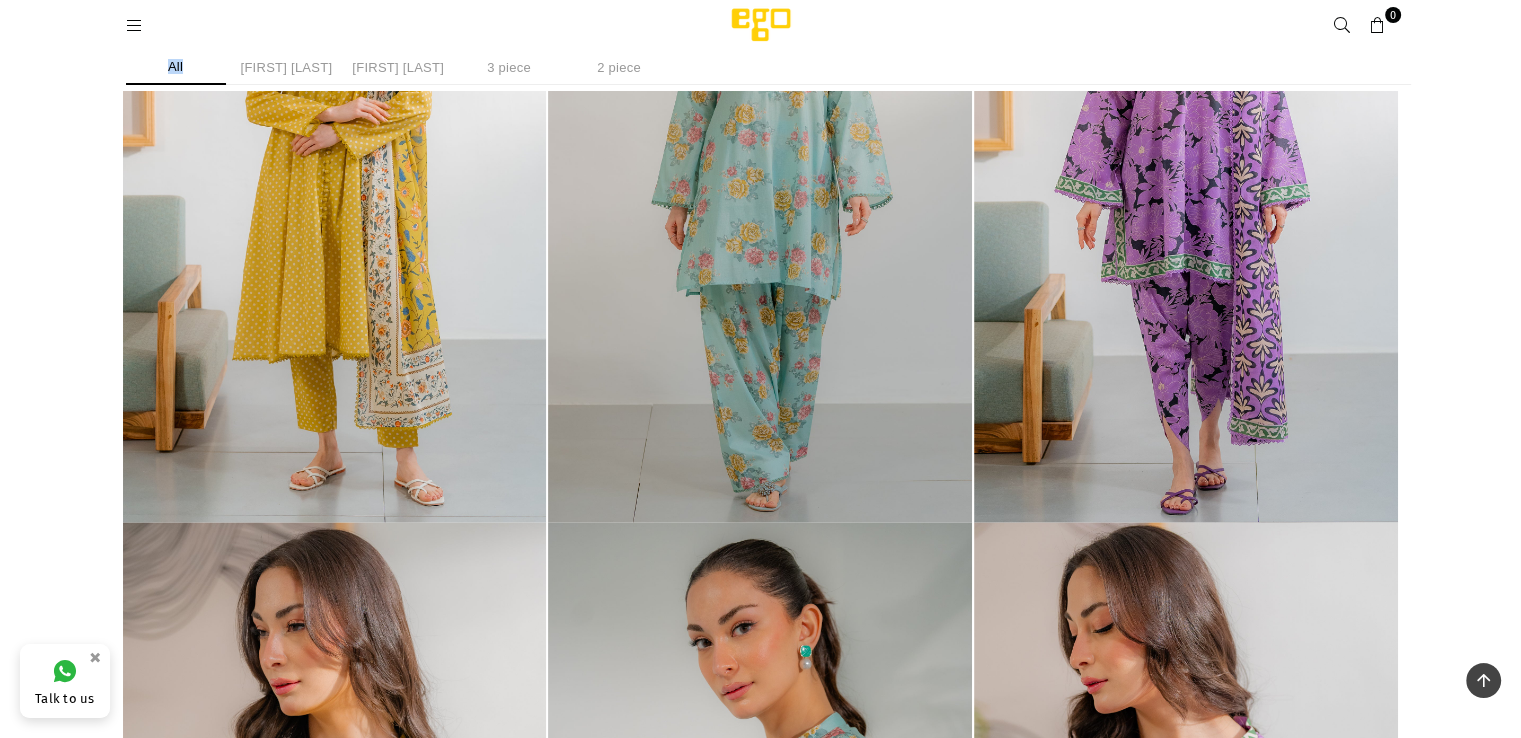 scroll, scrollTop: 4370, scrollLeft: 0, axis: vertical 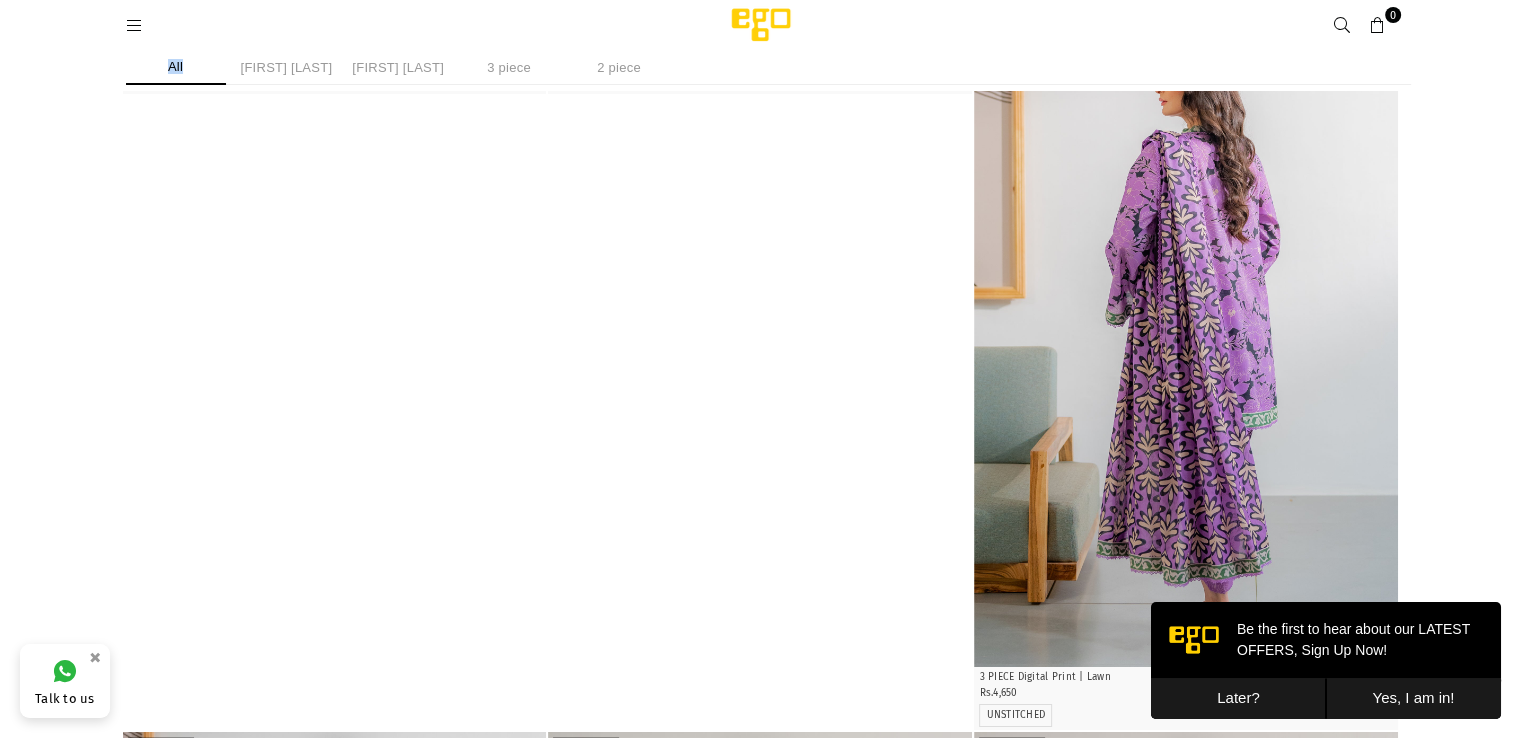 click on "Later?" at bounding box center [1238, 698] 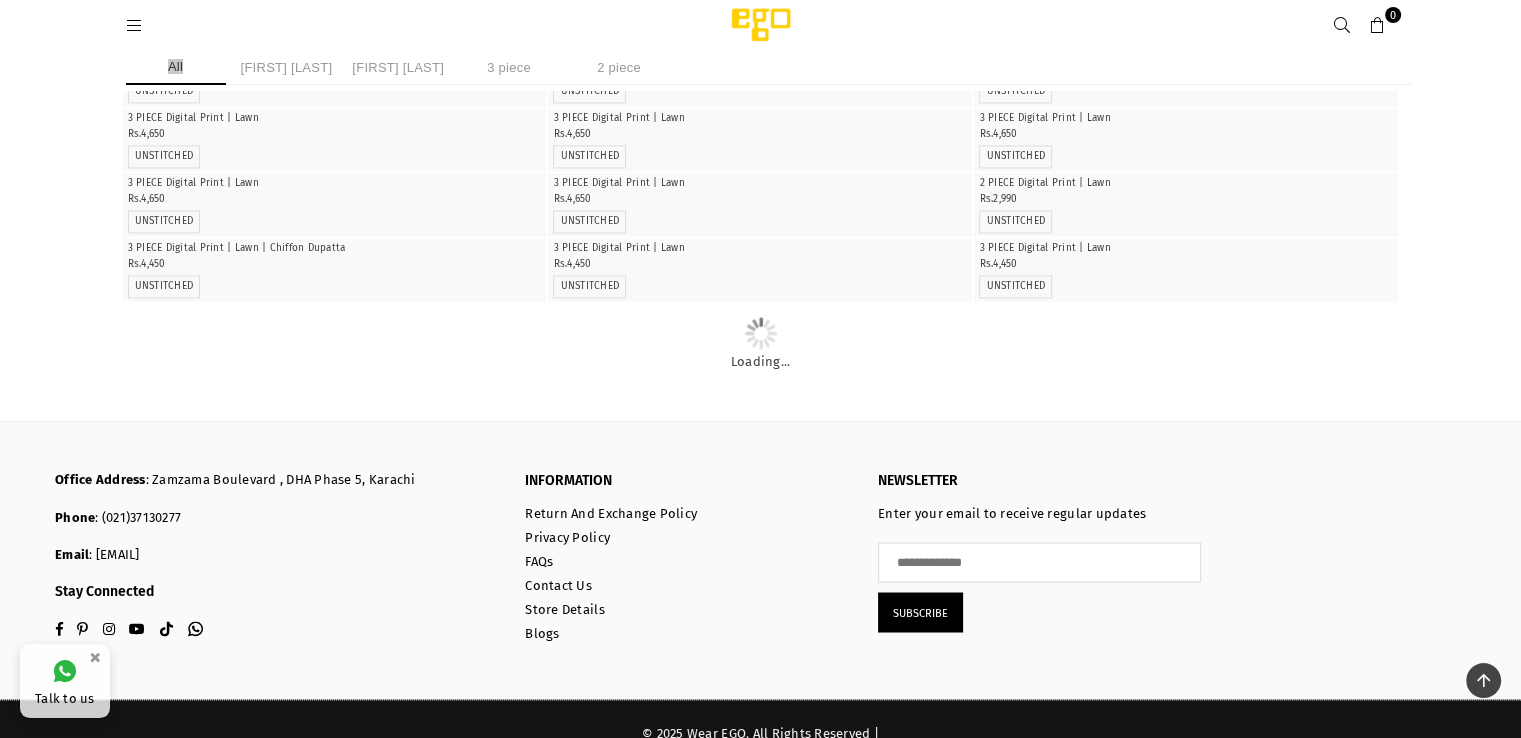 scroll, scrollTop: 3340, scrollLeft: 0, axis: vertical 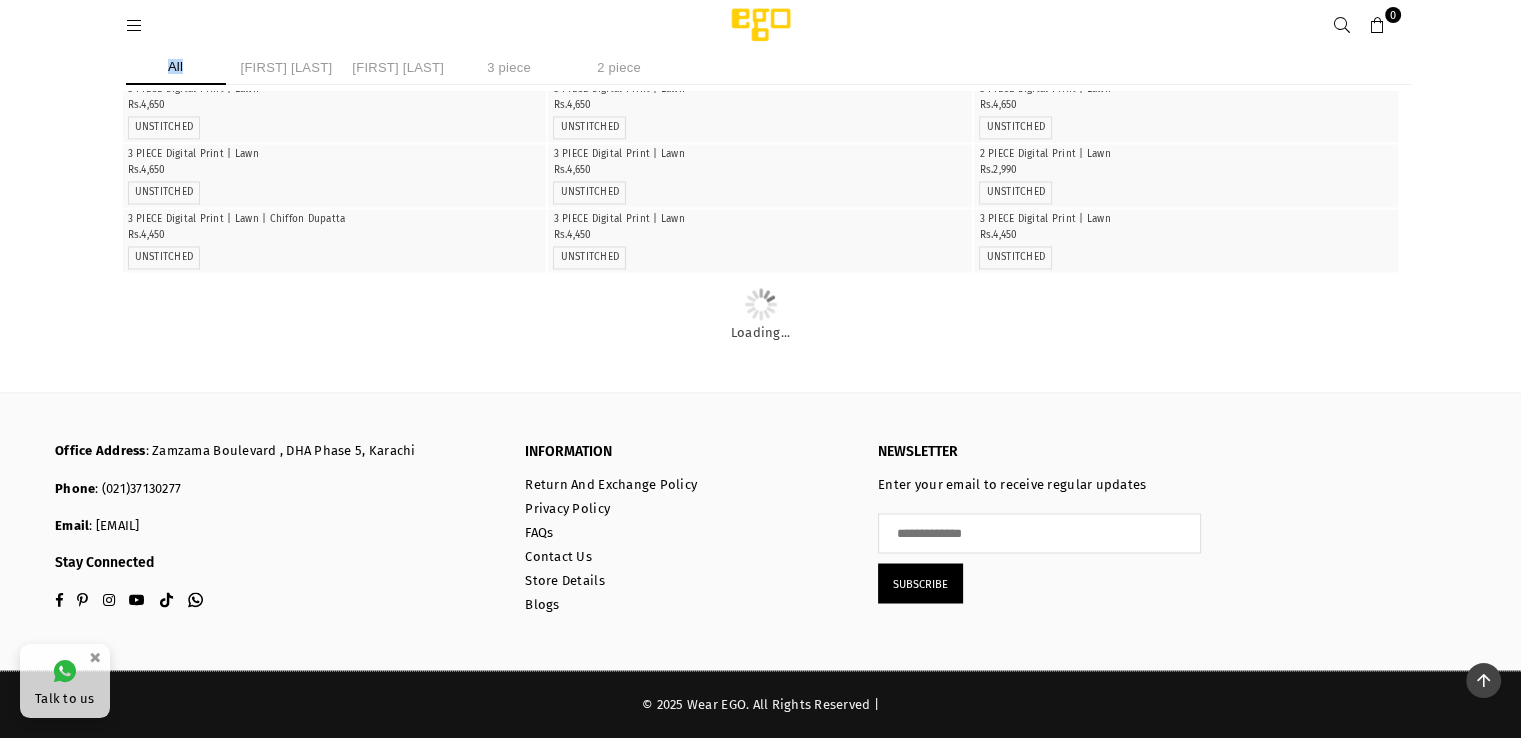 click at bounding box center [135, 26] 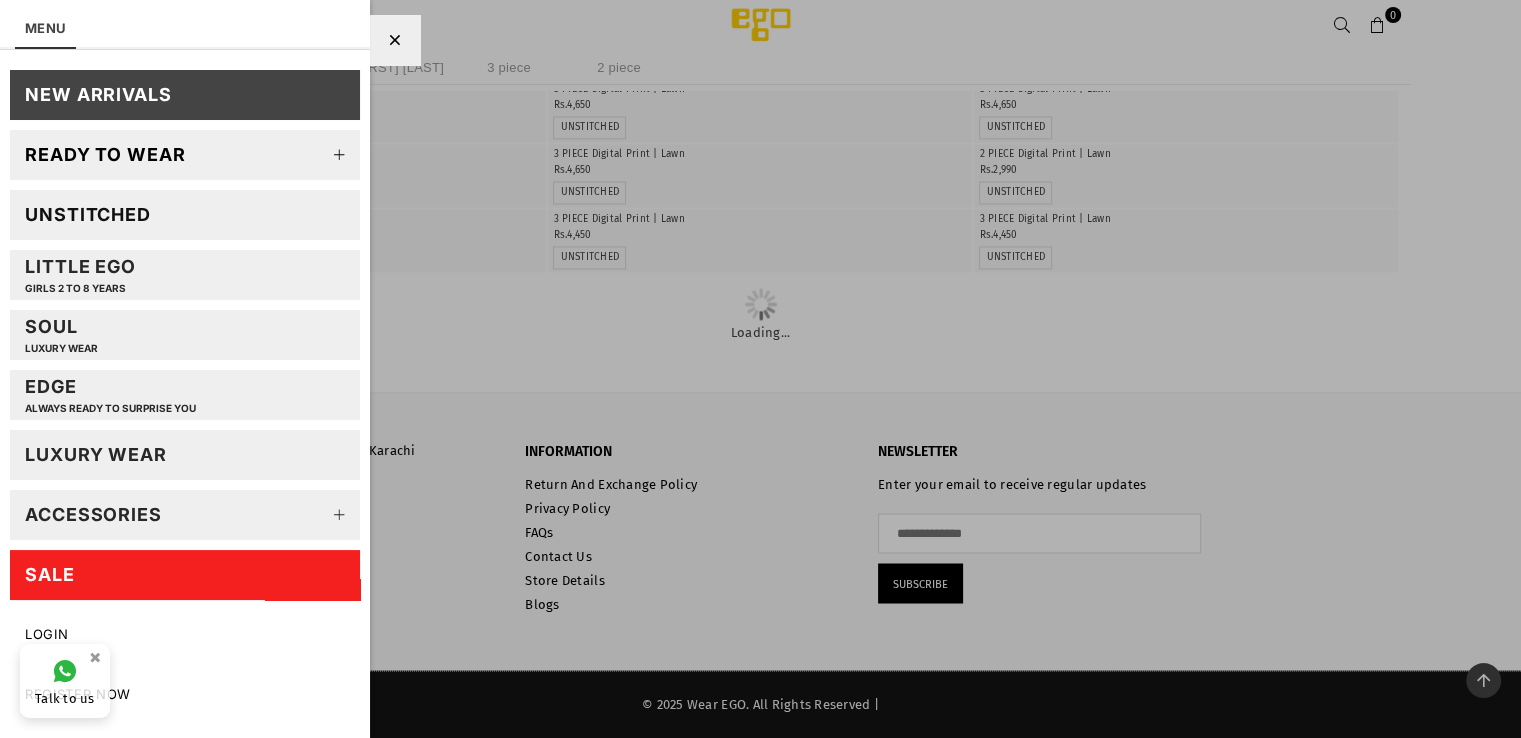 click on "SALE" at bounding box center [185, 575] 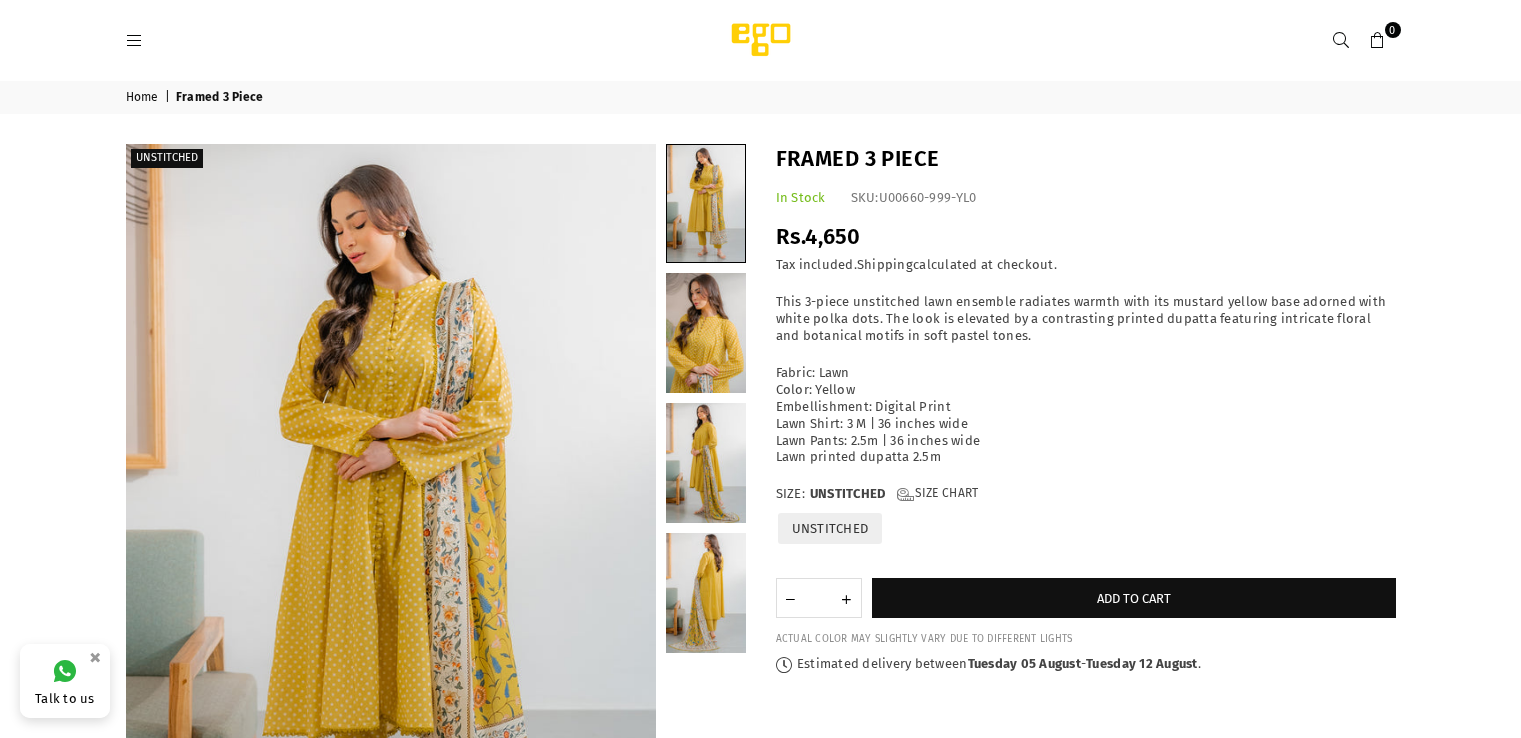 scroll, scrollTop: 0, scrollLeft: 0, axis: both 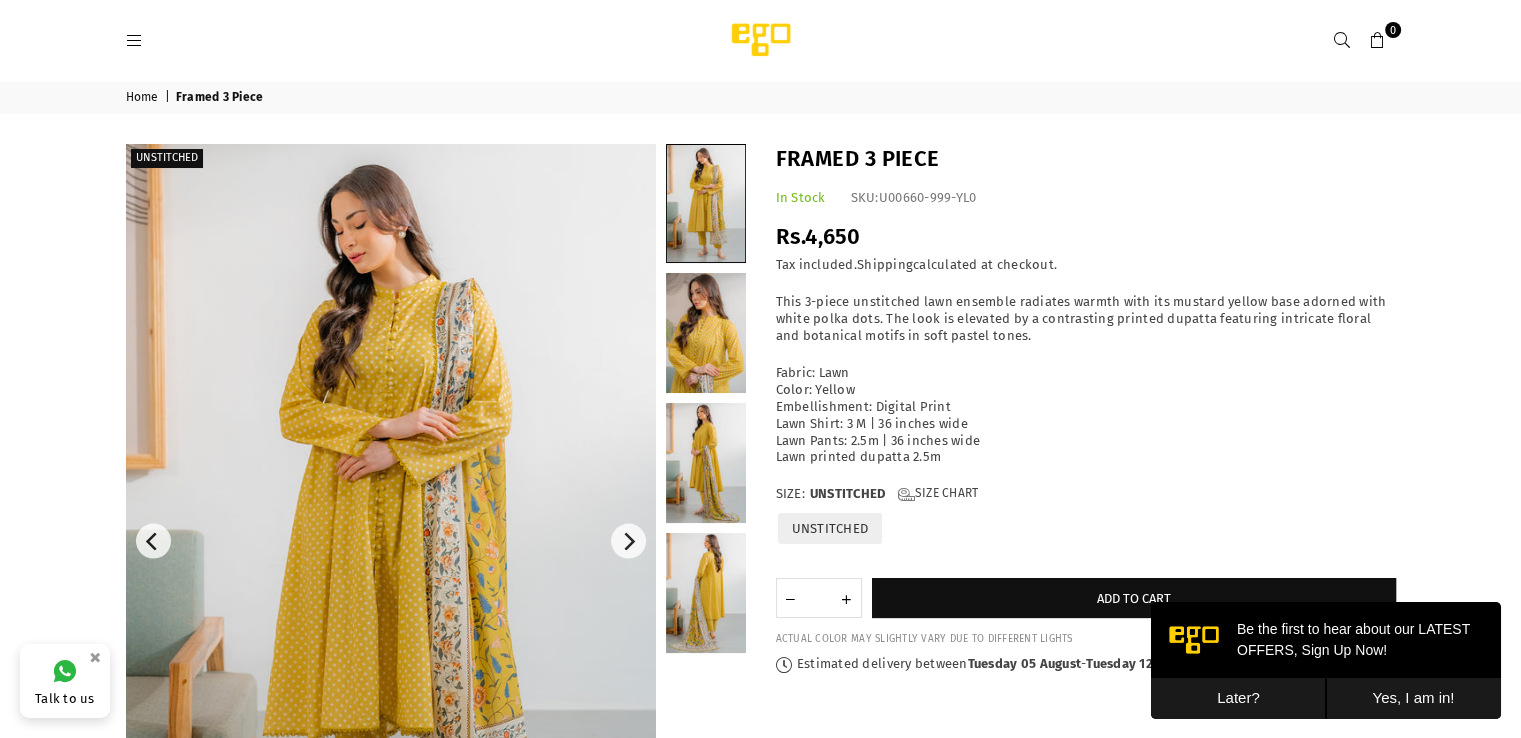 click at bounding box center [391, 541] 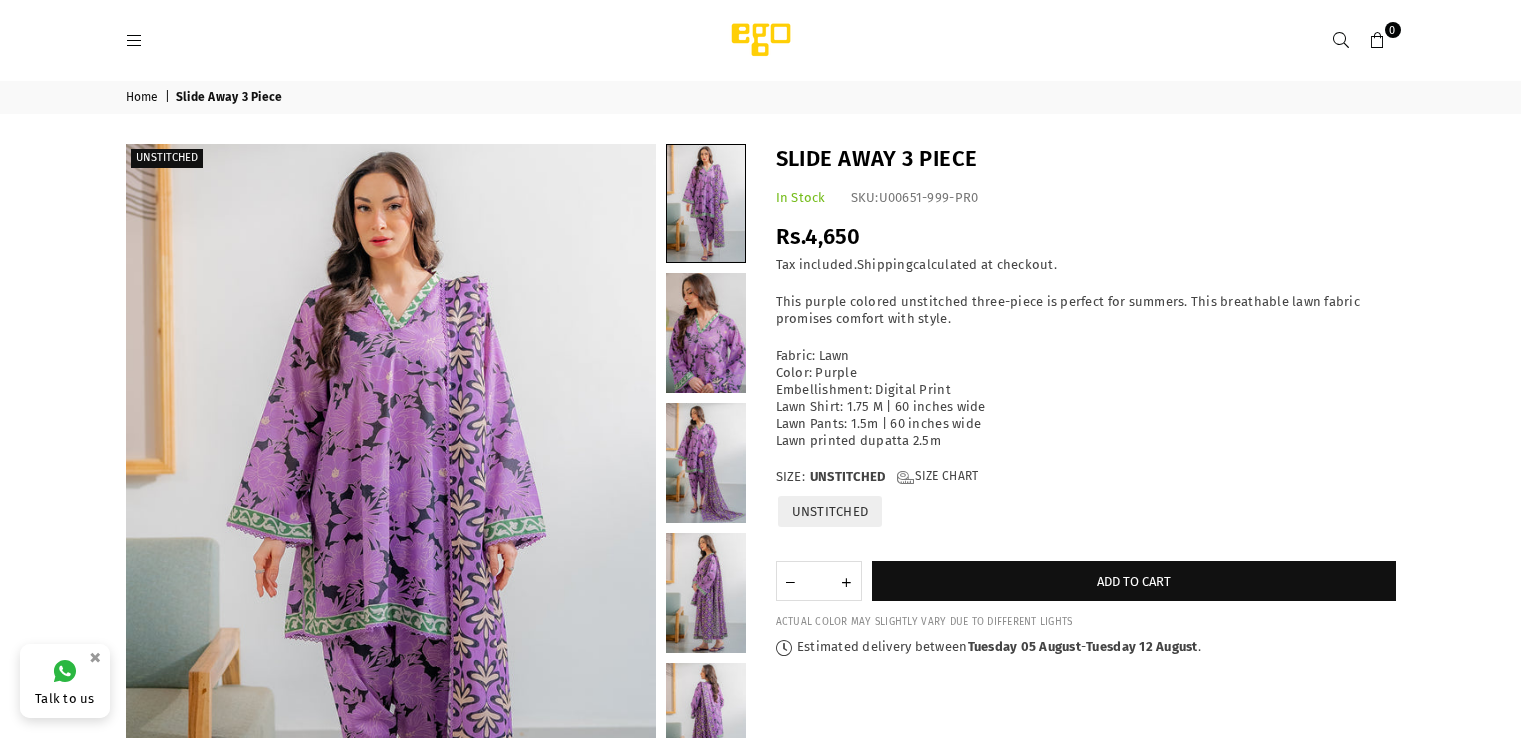 scroll, scrollTop: 0, scrollLeft: 0, axis: both 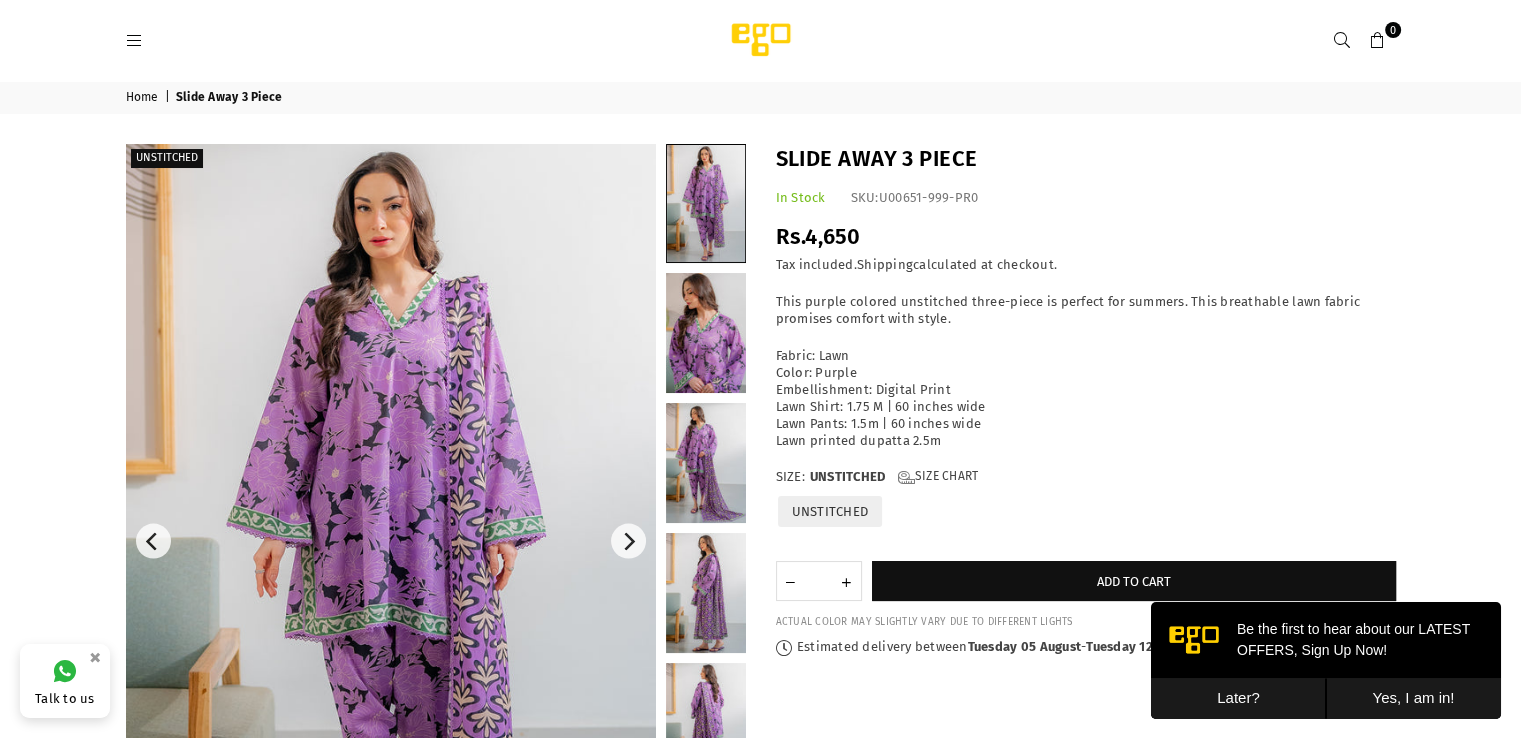 click at bounding box center [391, 541] 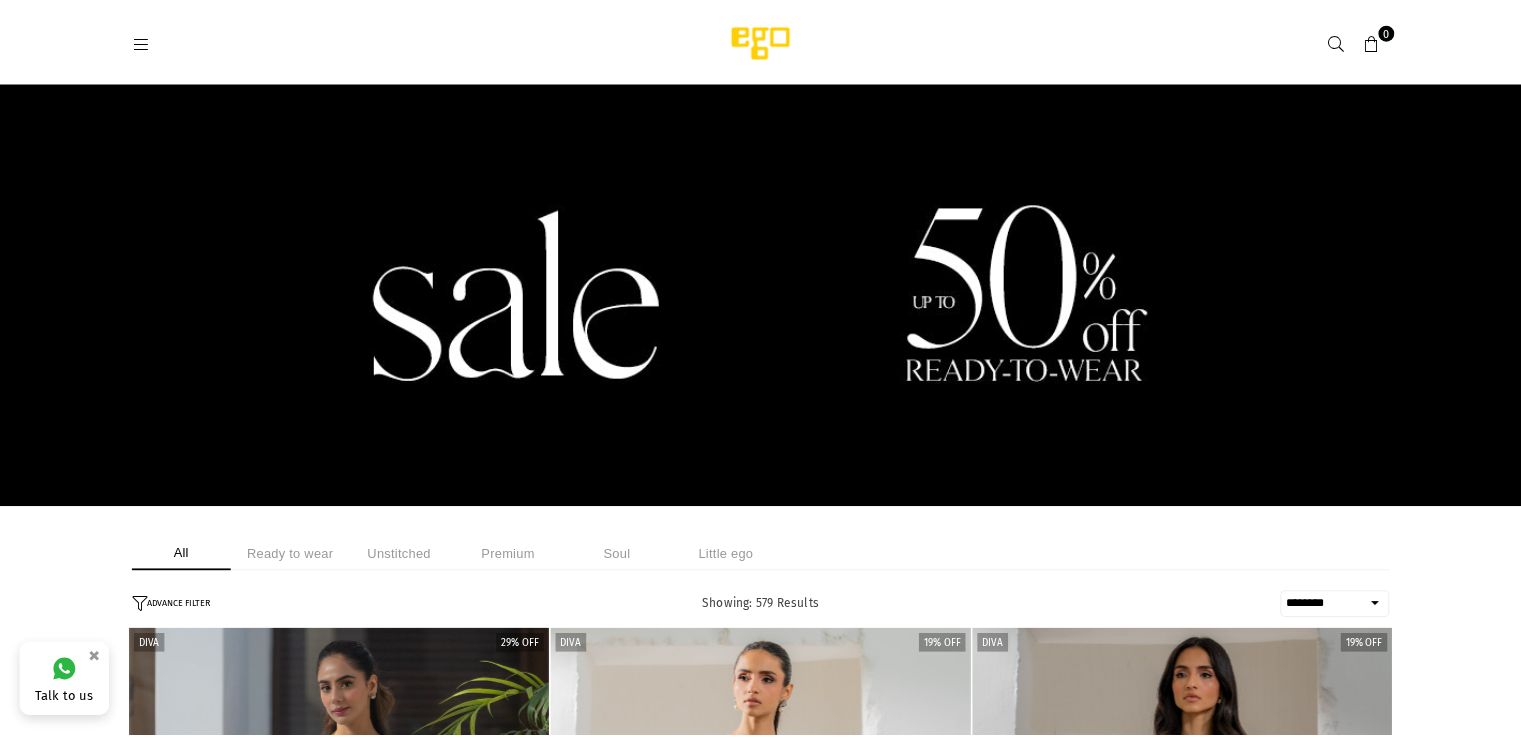 scroll, scrollTop: 0, scrollLeft: 0, axis: both 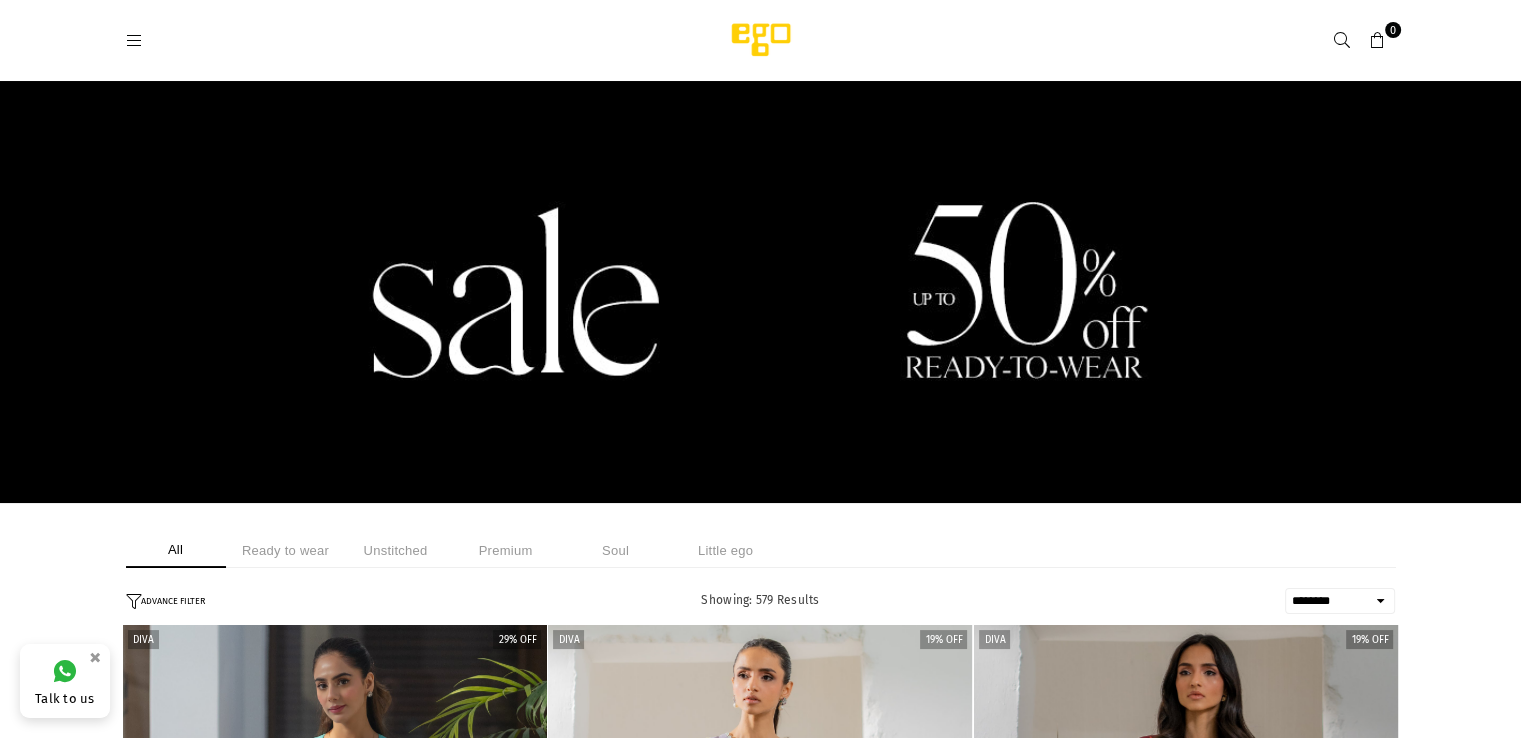click on "Unstitched" at bounding box center (396, 550) 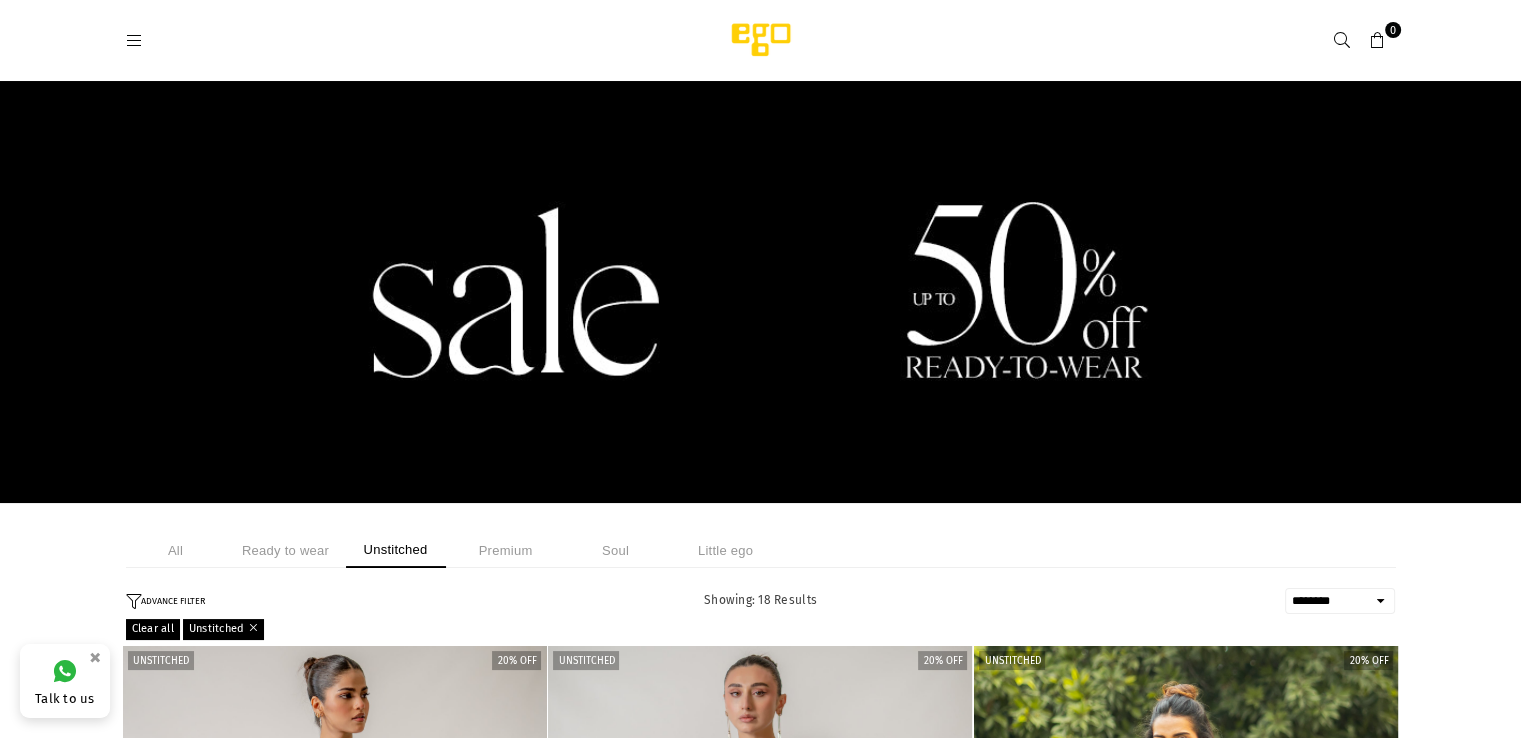 click on "**********" at bounding box center (1340, 601) 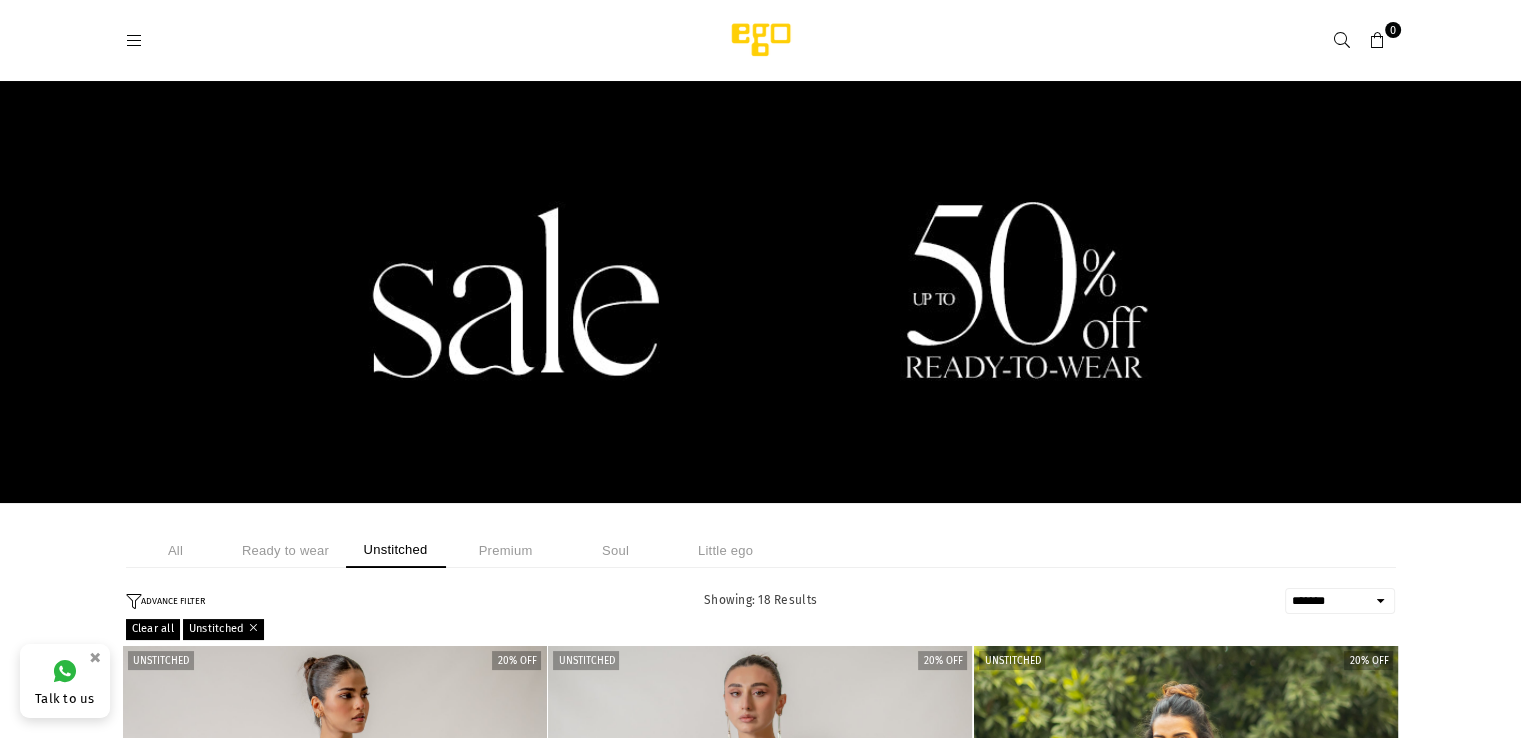 click on "**********" at bounding box center [1340, 601] 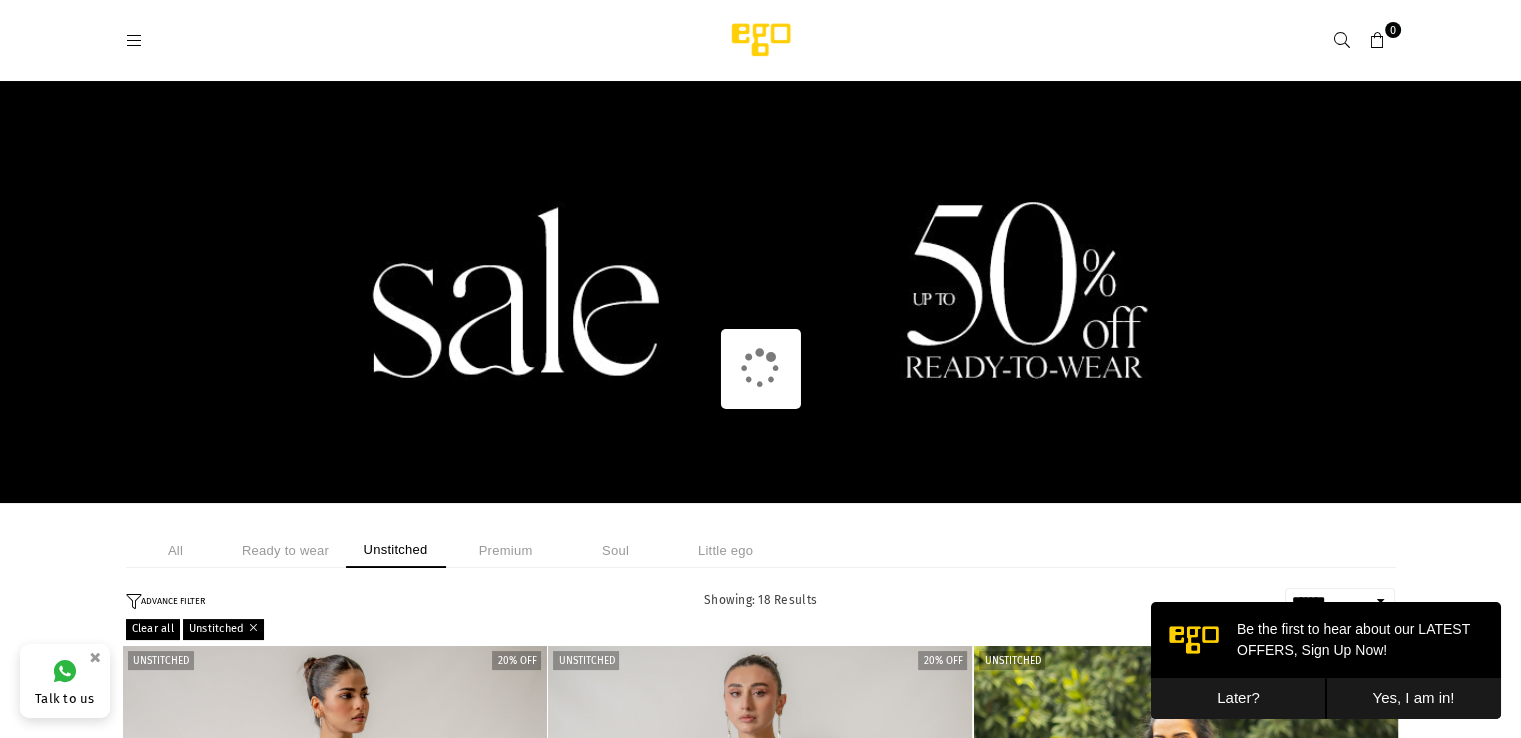scroll, scrollTop: 0, scrollLeft: 0, axis: both 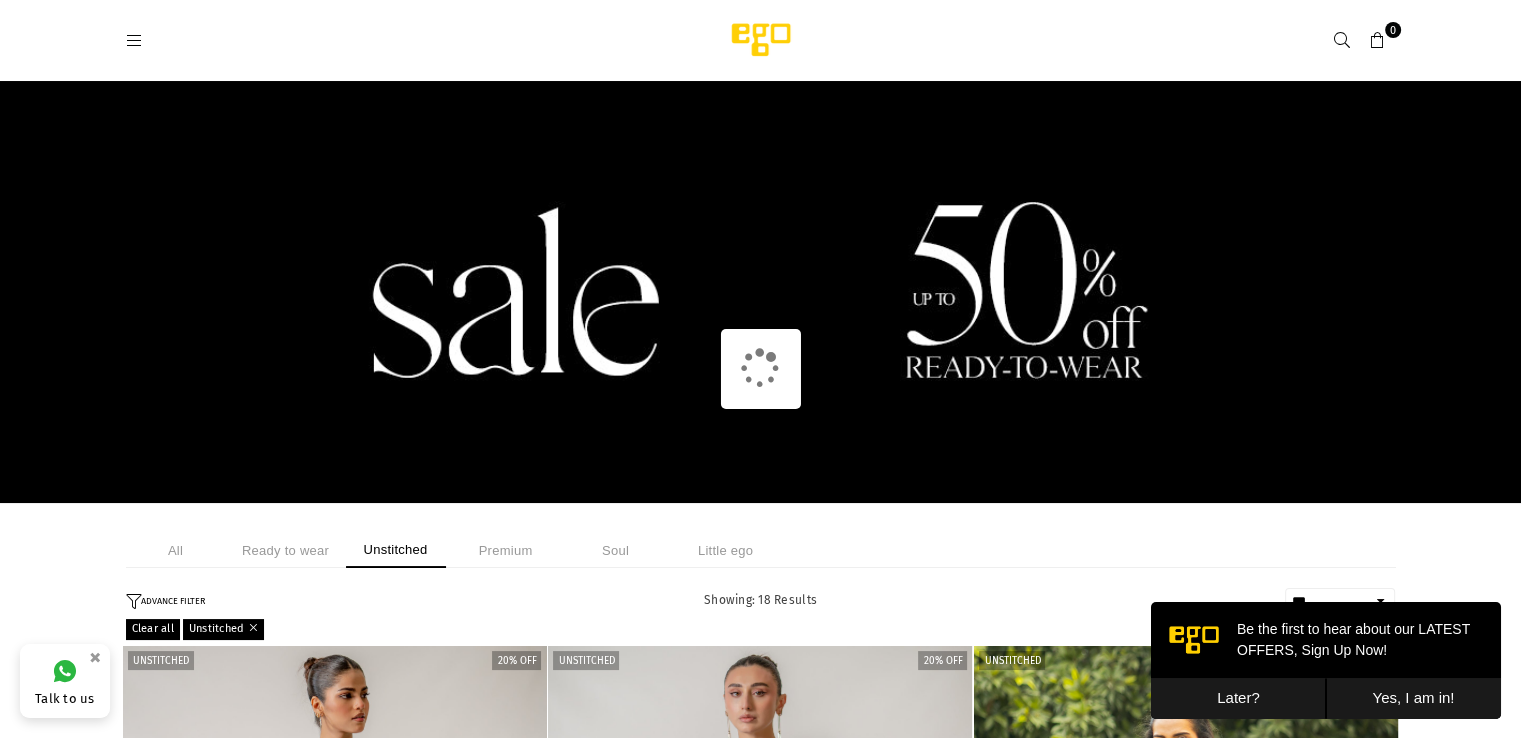 select on "**********" 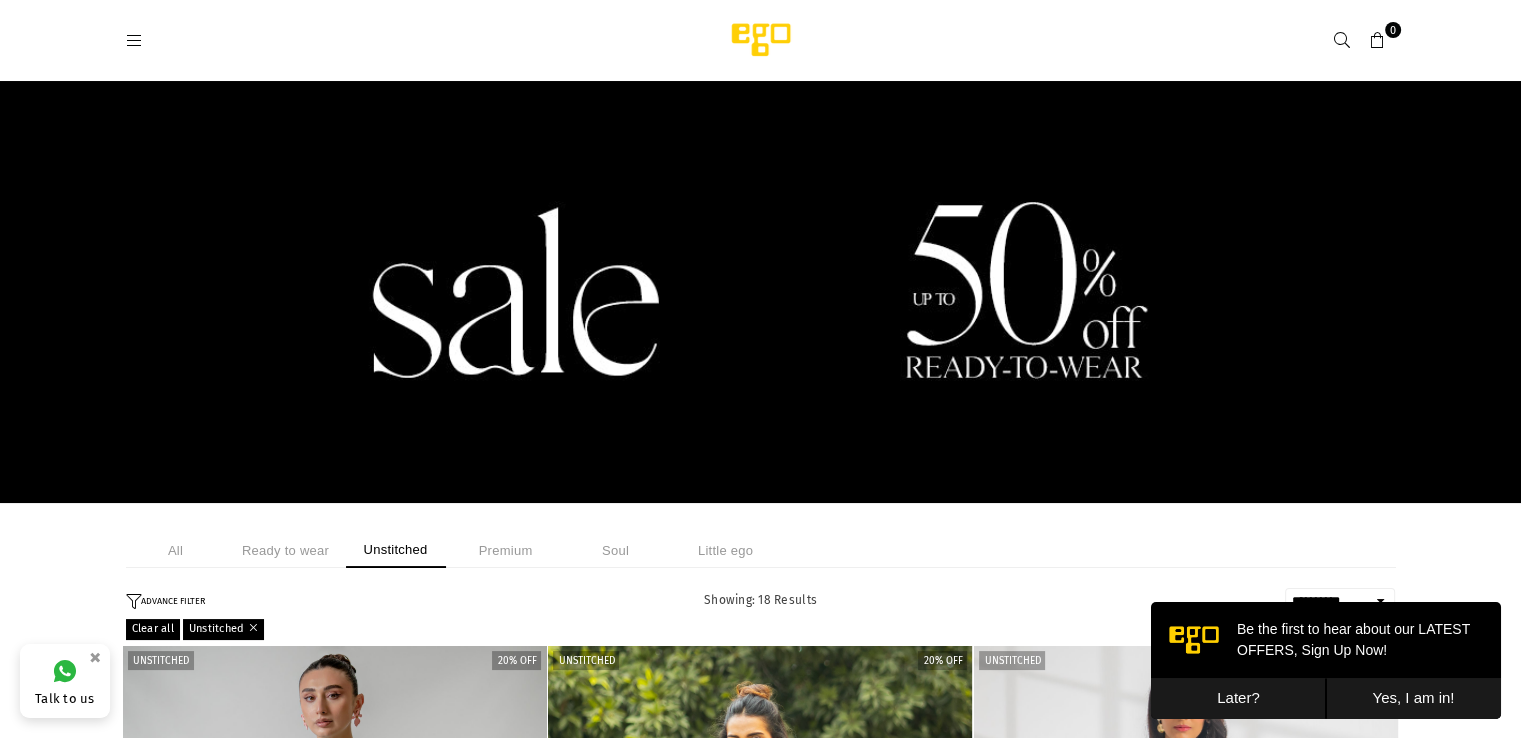 click on "Later?" at bounding box center (1238, 698) 